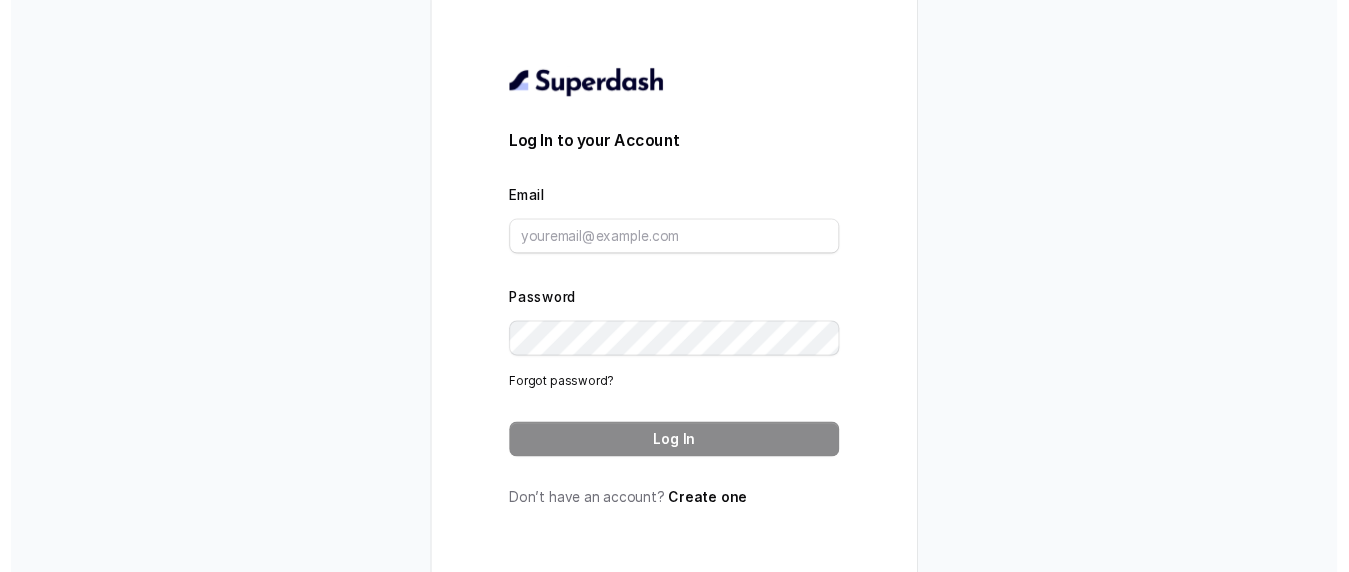 scroll, scrollTop: 0, scrollLeft: 0, axis: both 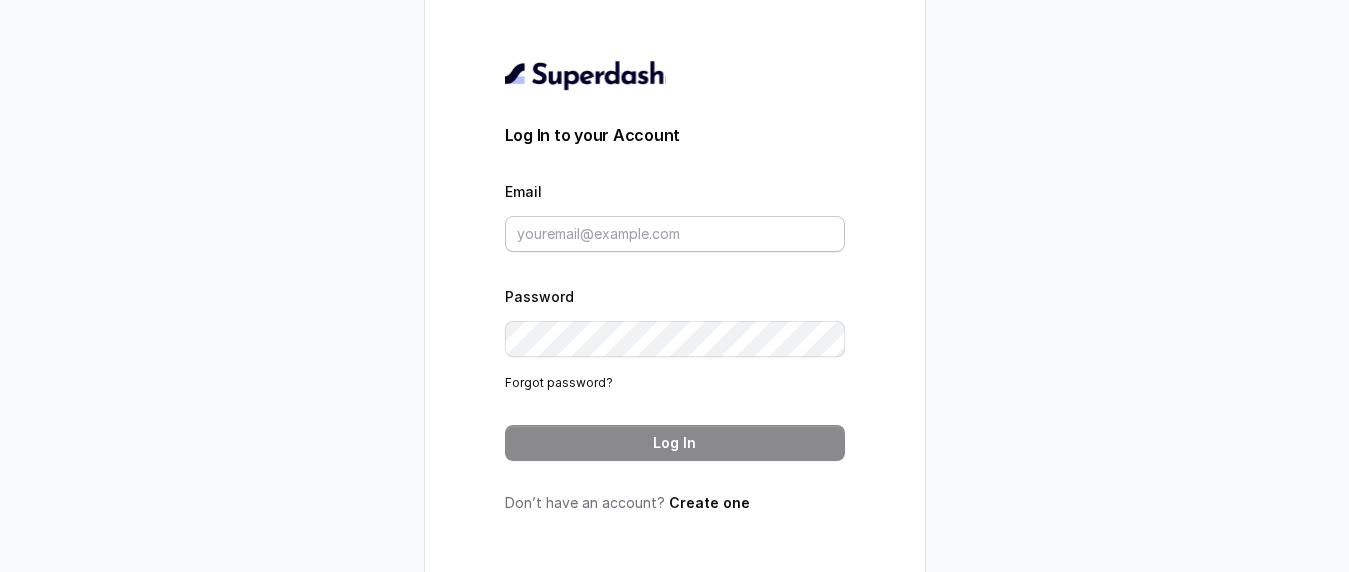 click on "Email" at bounding box center (675, 234) 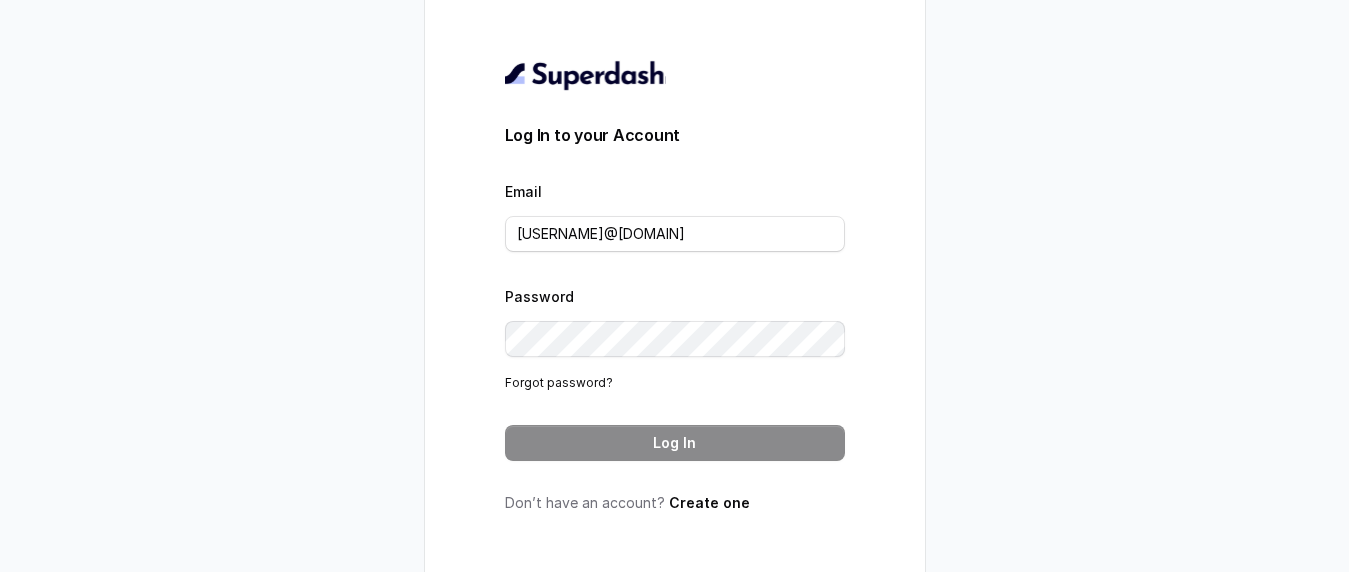 type on "[USERNAME]@[DOMAIN]" 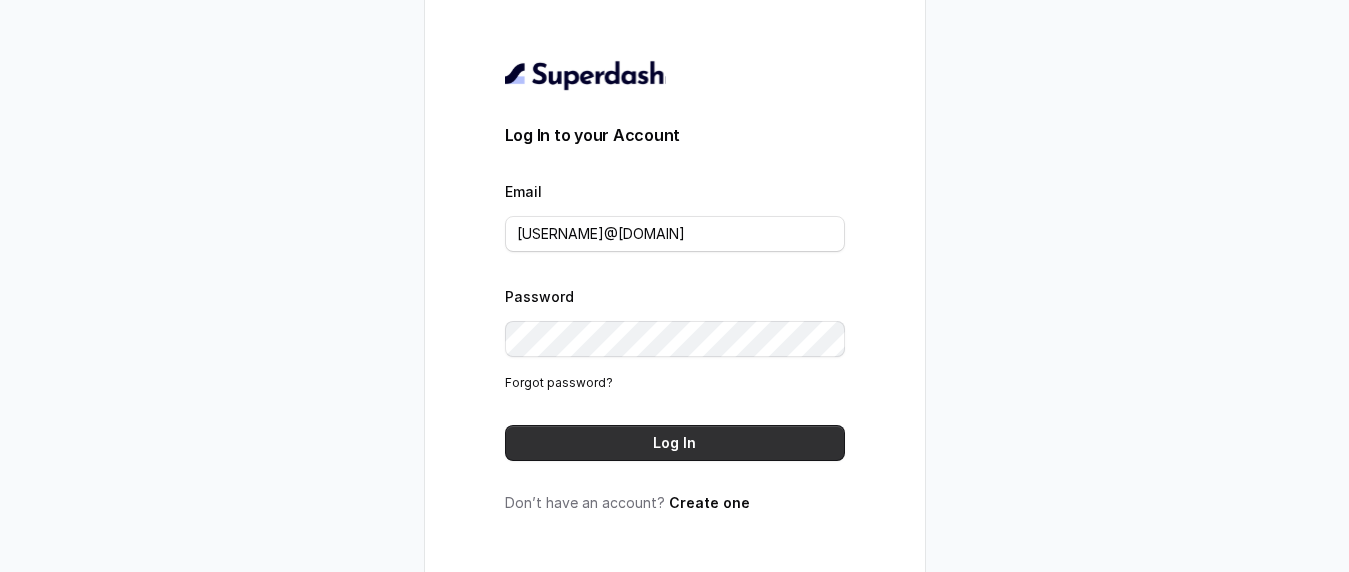 click on "Log In" at bounding box center (675, 443) 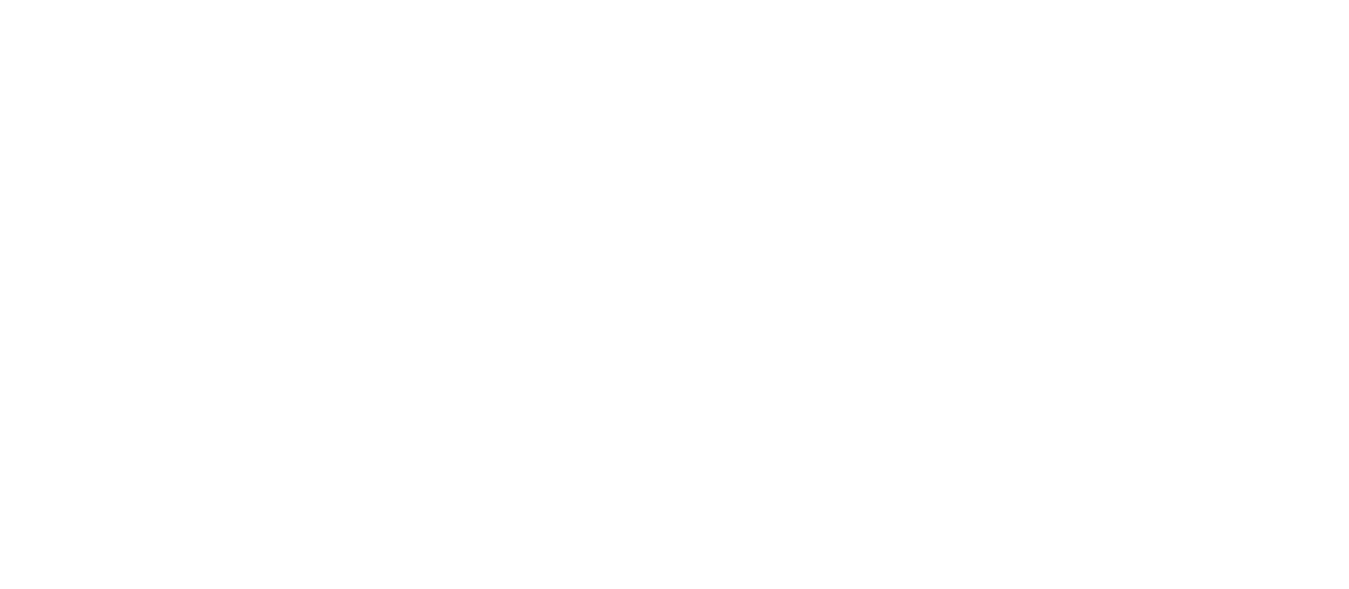 scroll, scrollTop: 0, scrollLeft: 0, axis: both 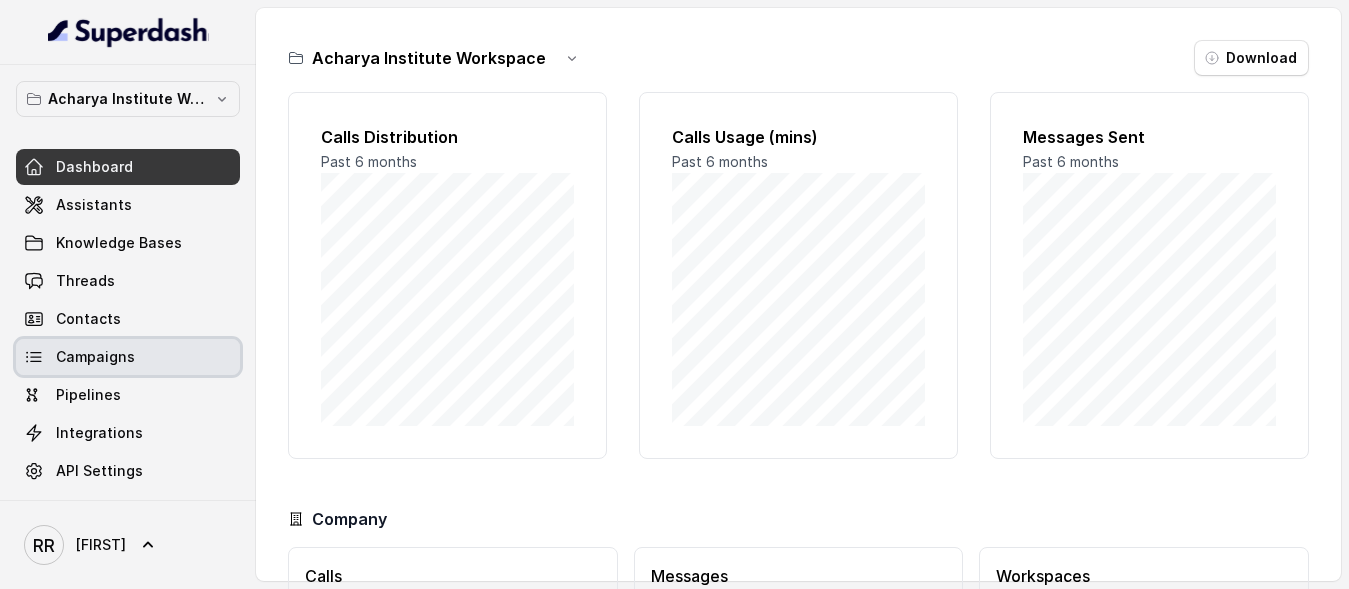 click on "Campaigns" at bounding box center [95, 357] 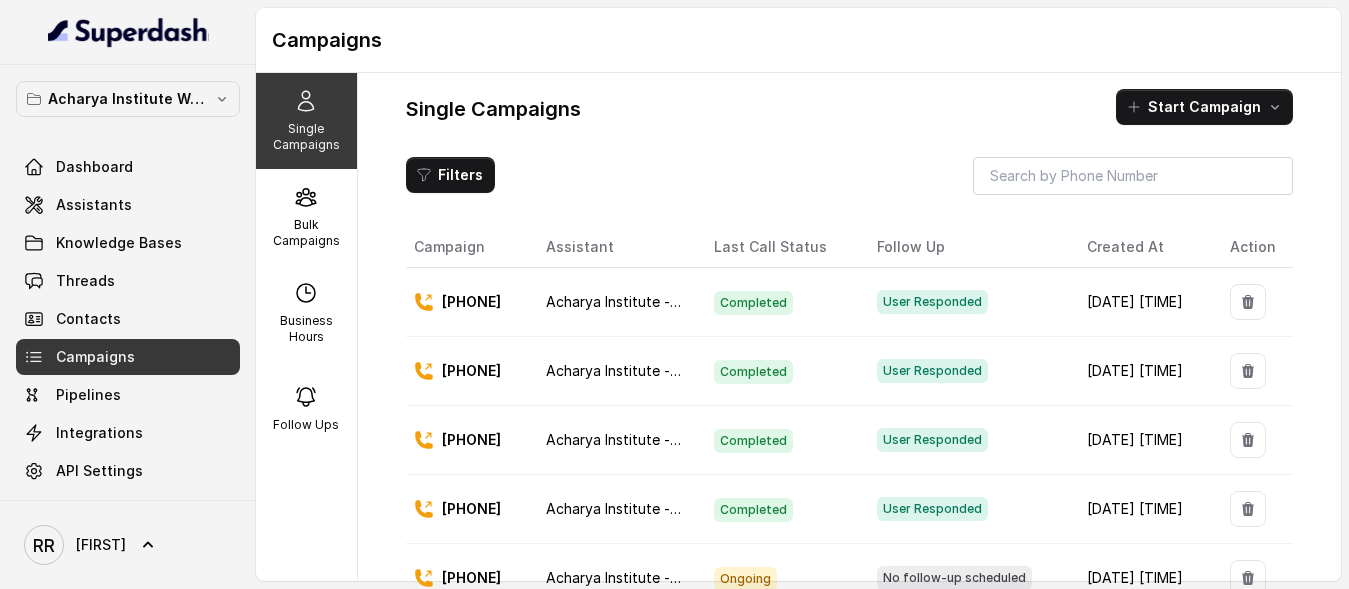 scroll, scrollTop: 2, scrollLeft: 0, axis: vertical 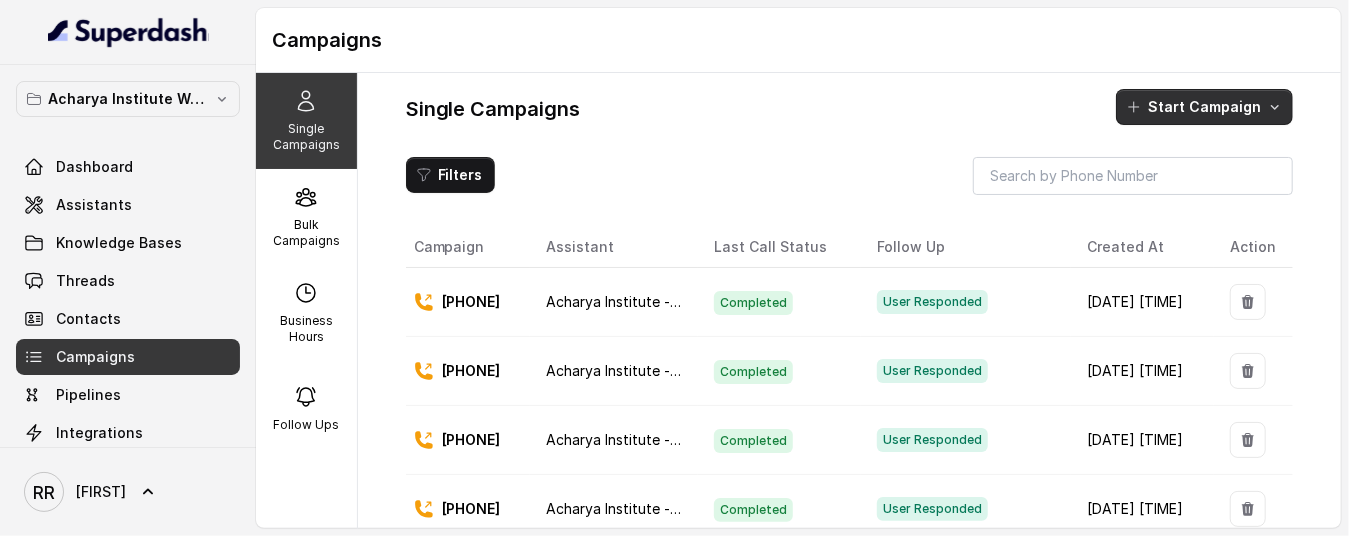 click on "Start Campaign" at bounding box center [1204, 107] 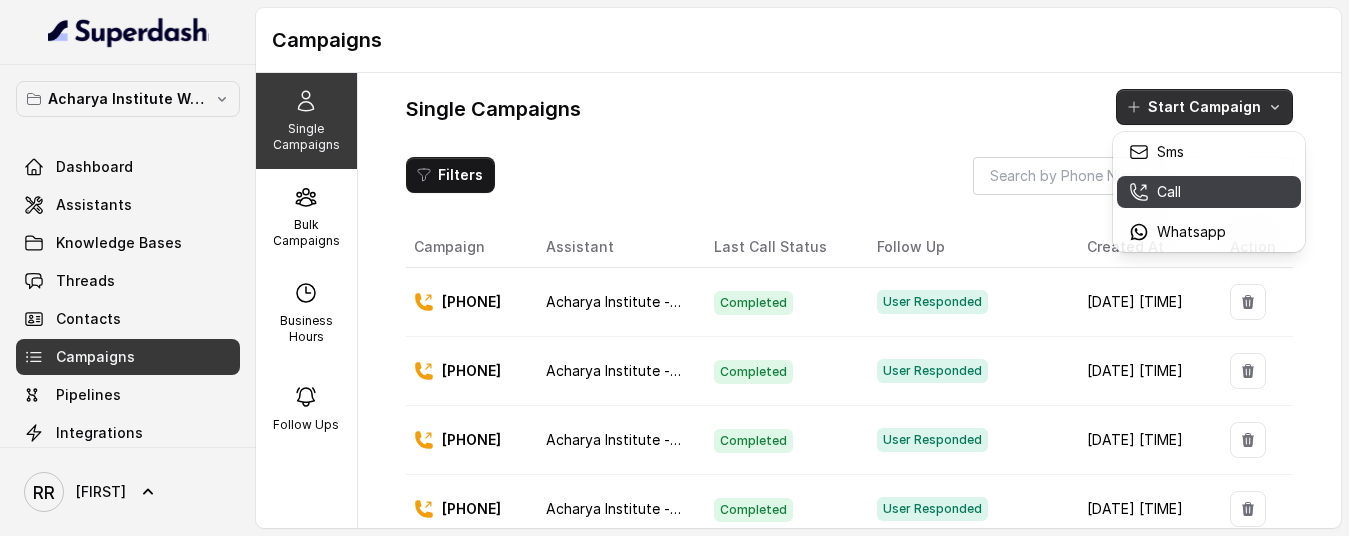 click on "Call" at bounding box center [1169, 192] 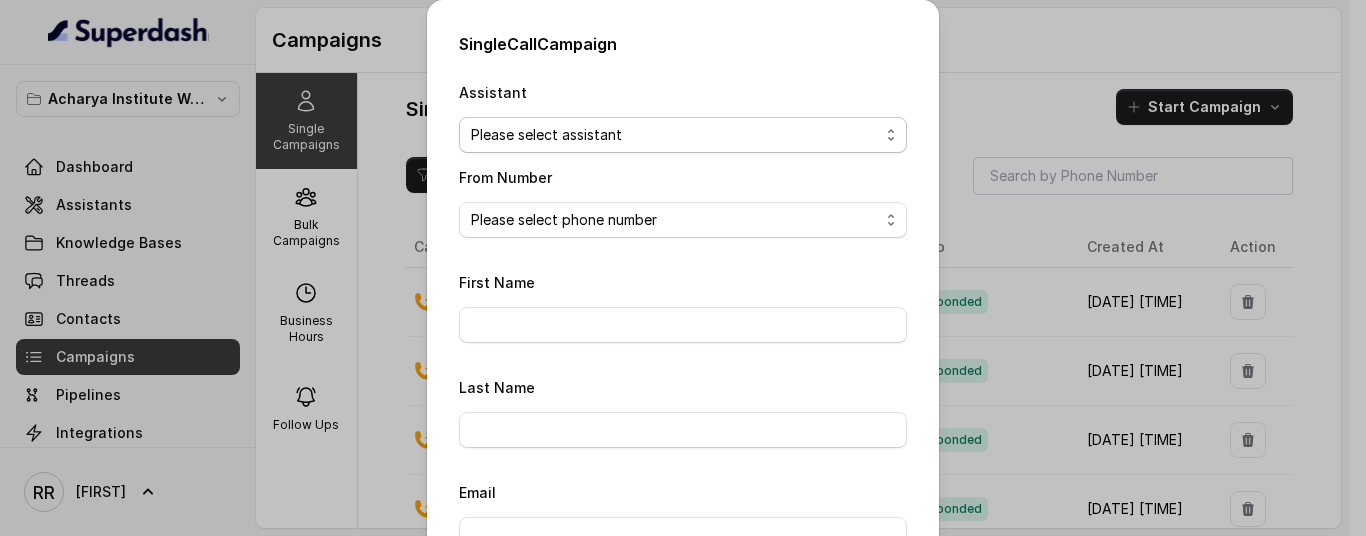 click on "Assistant Please select assistant Acharya Institute - Unpaid Application Fee Flow Acharya Institute - Pending Enrolment Flow From Number Please select phone number [PHONE] First Name [FIRST] Last Name [LAST] Email [EMAIL] To Number Please pre-fix country code to the number Trigger type No selection Trigger Immediately Trigger based on campaign configuration Close Start" at bounding box center [683, 135] 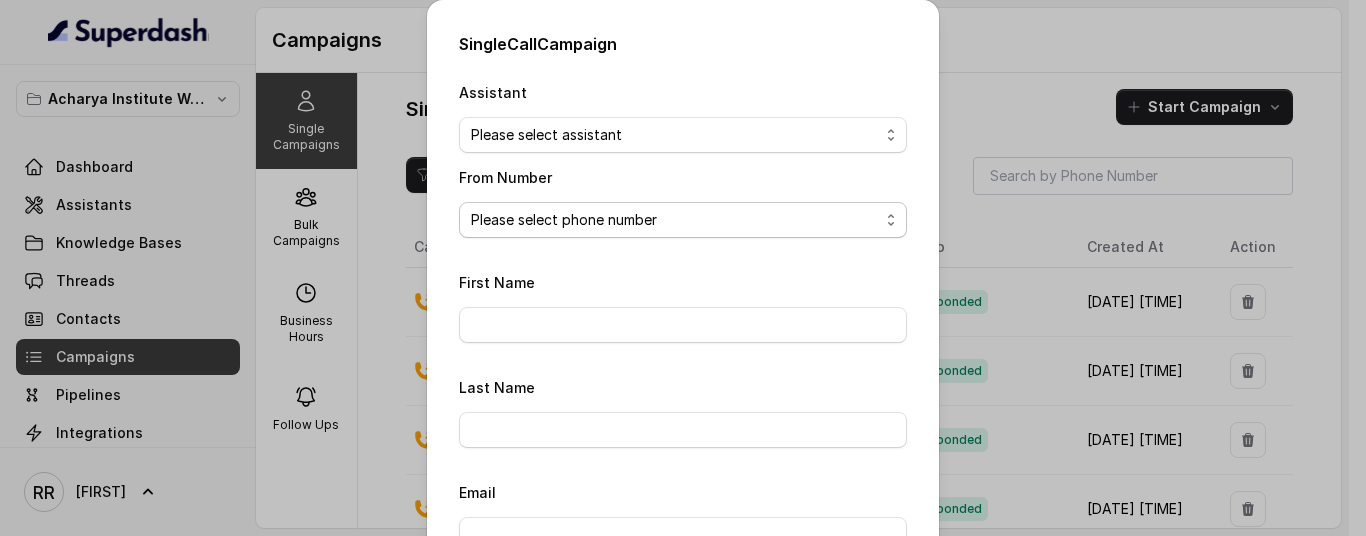 click on "Please select phone number [PHONE]" at bounding box center (683, 220) 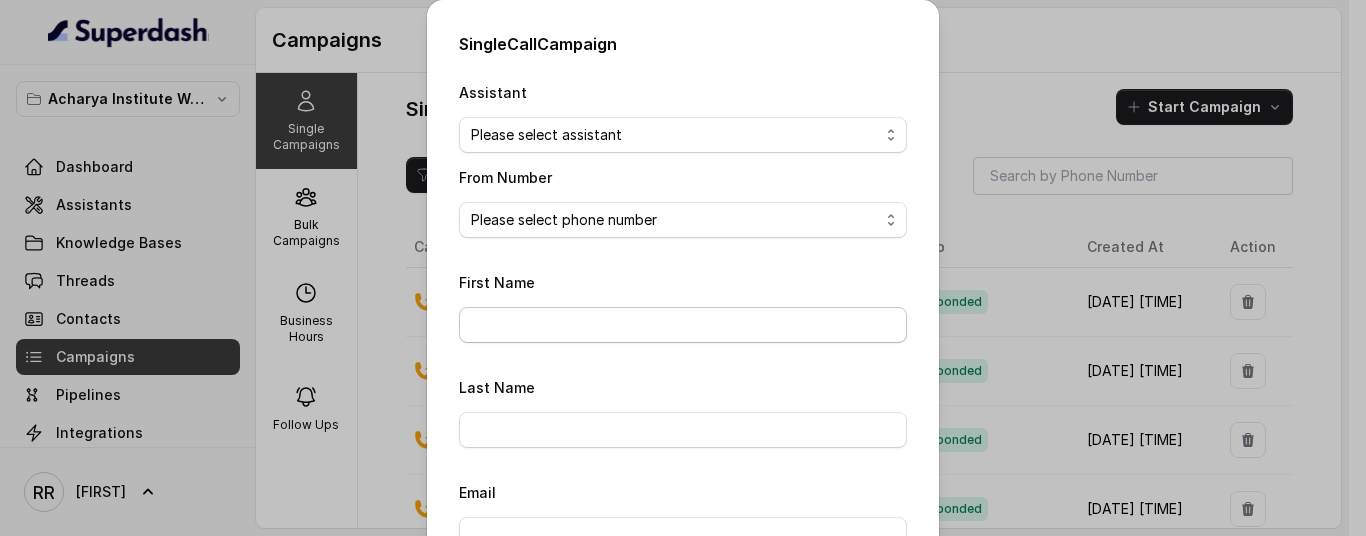 click on "First Name" at bounding box center [683, 325] 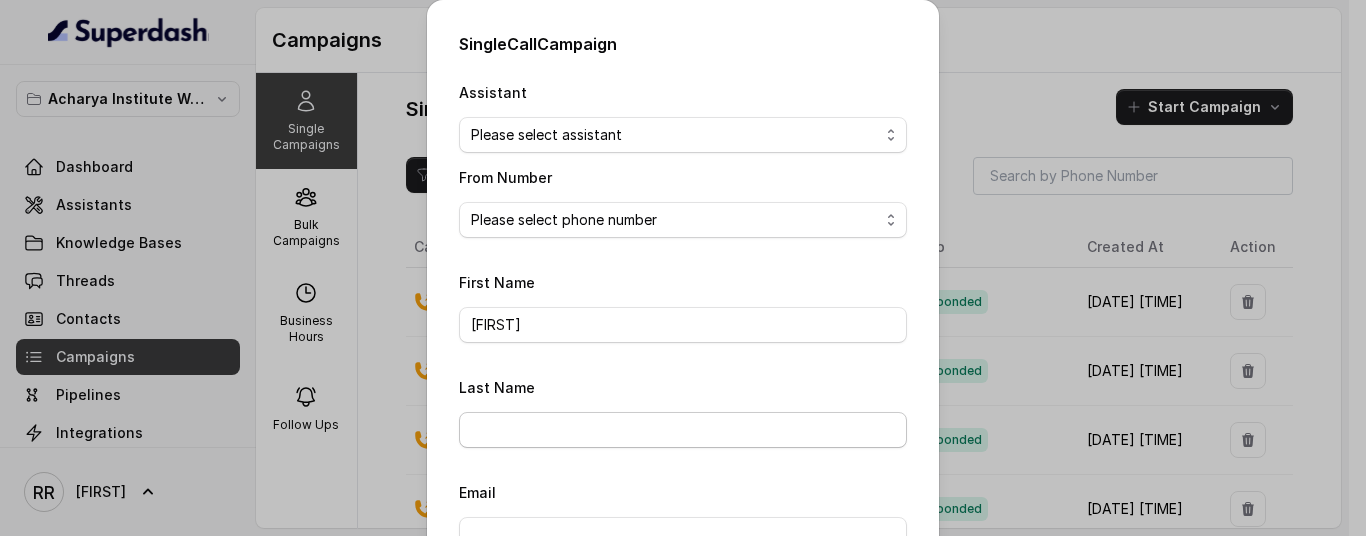 type on "[FIRST]" 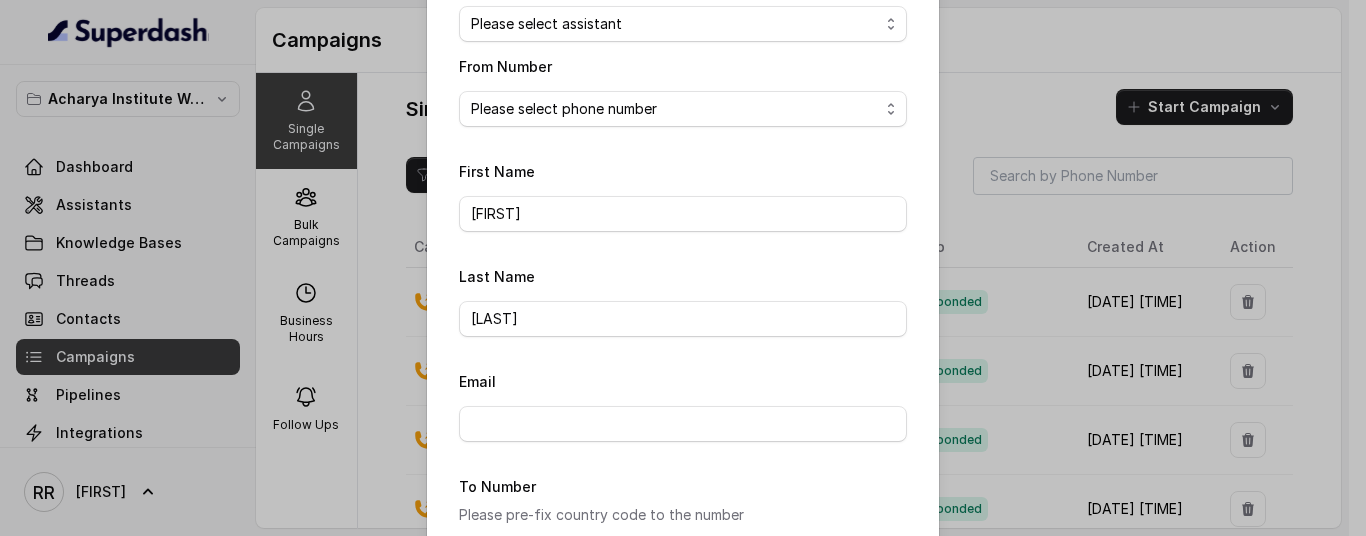 scroll, scrollTop: 0, scrollLeft: 0, axis: both 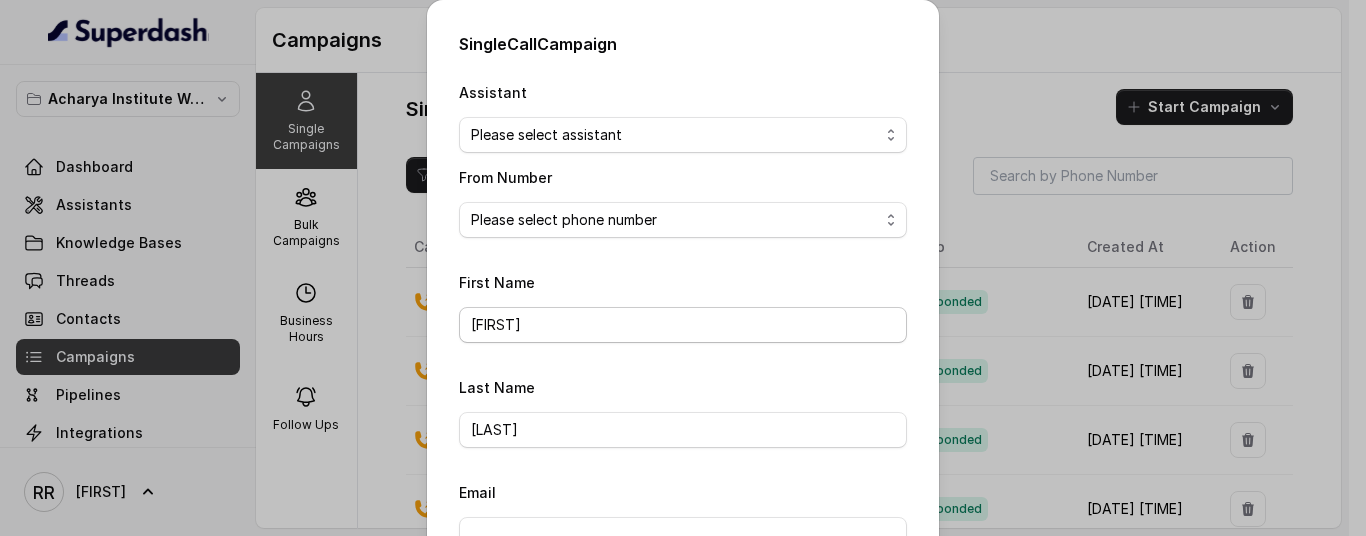 type on "[LAST]" 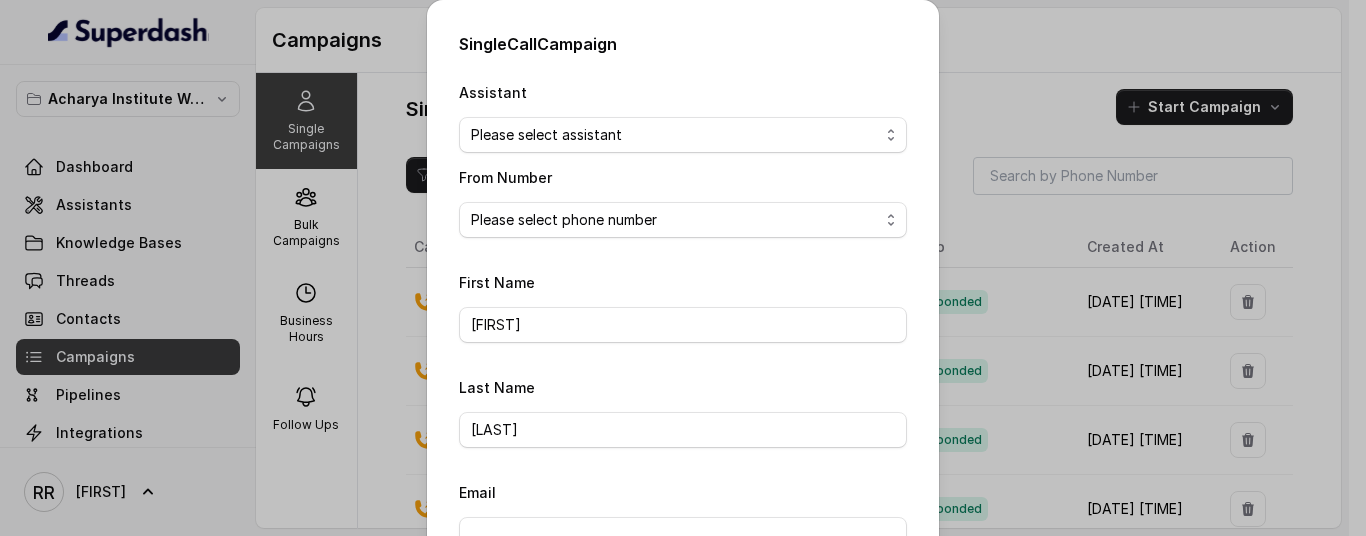 scroll, scrollTop: 363, scrollLeft: 0, axis: vertical 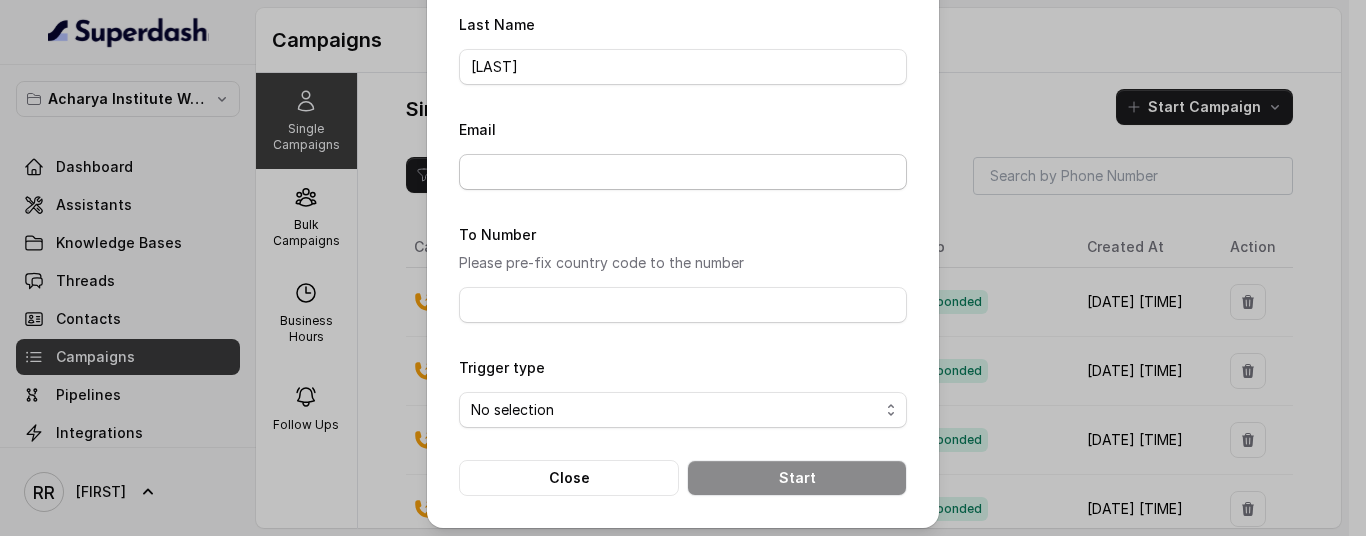 type on "[FIRST]" 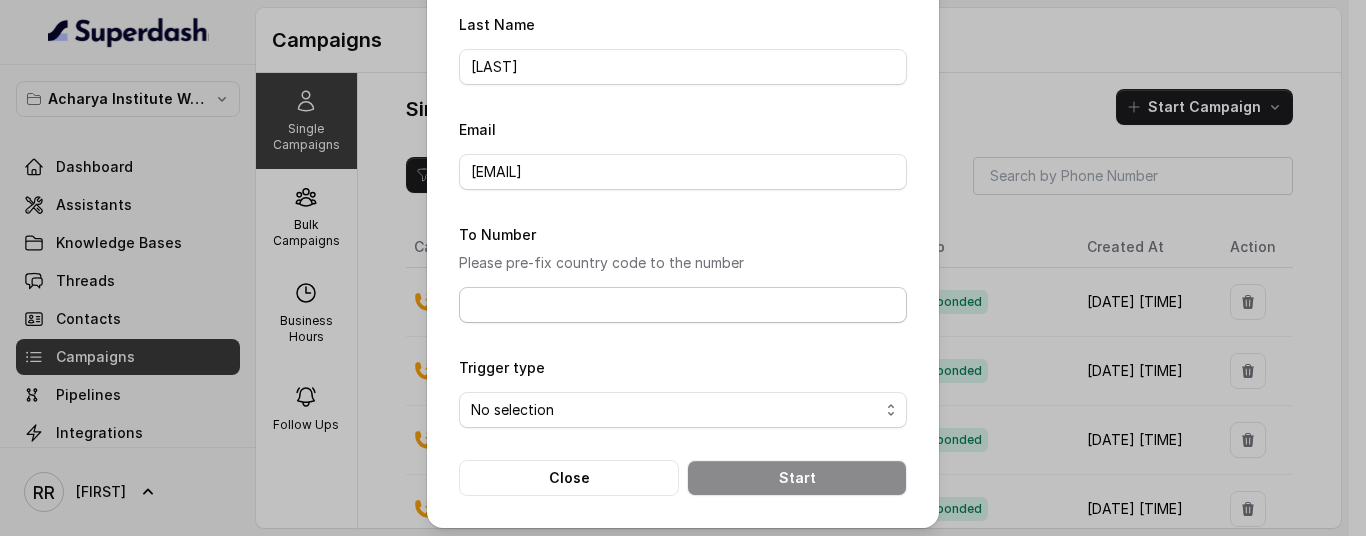 type on "[EMAIL]" 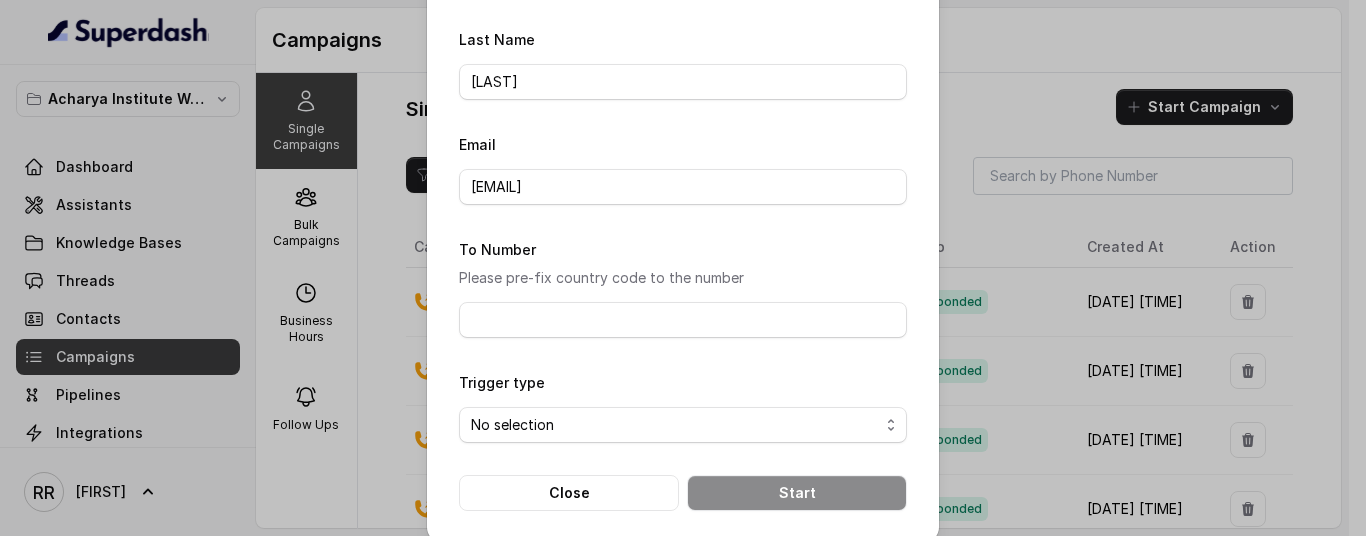 scroll, scrollTop: 0, scrollLeft: 0, axis: both 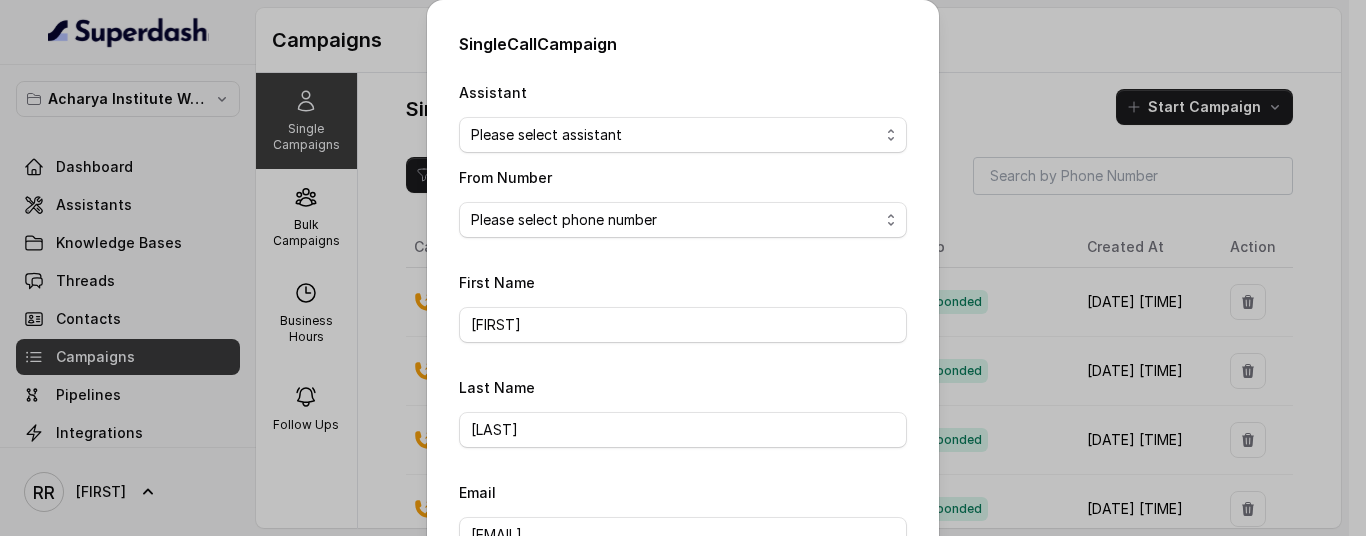 click on "Assistant Please select assistant Acharya Institute - Unpaid Application Fee Flow Acharya Institute - Pending Enrolment Flow From Number Please select phone number [PHONE] First Name [FIRST] Last Name [LAST] Email [EMAIL] To Number Please pre-fix country code to the number Trigger type No selection Trigger Immediately Trigger based on campaign configuration Close Start" at bounding box center (683, 469) 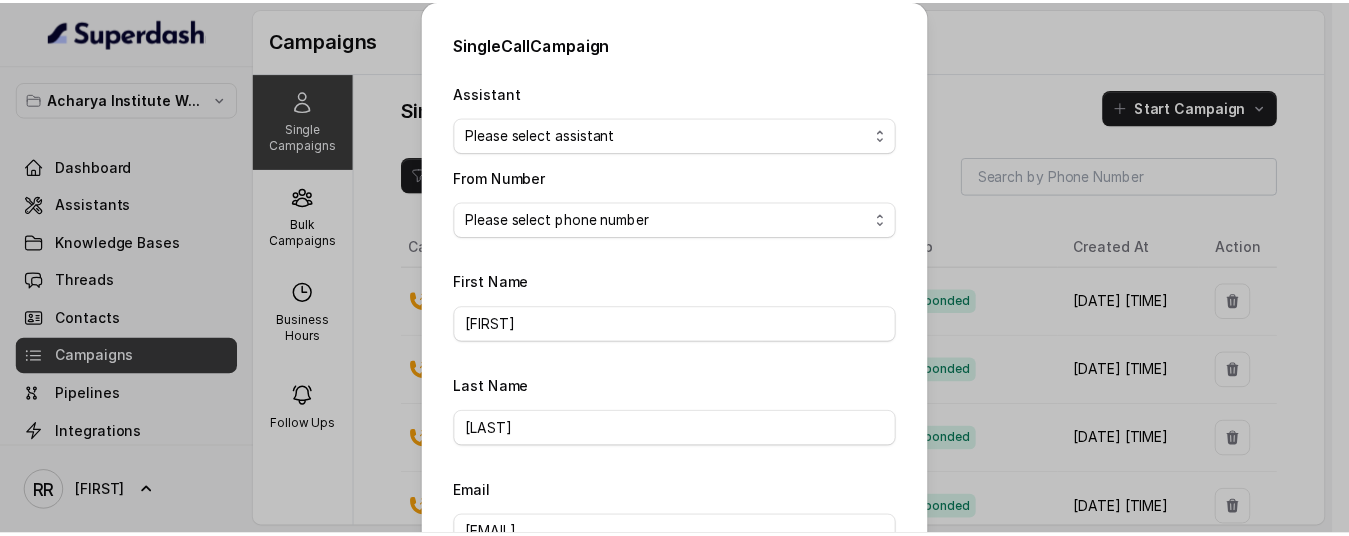 scroll, scrollTop: 363, scrollLeft: 0, axis: vertical 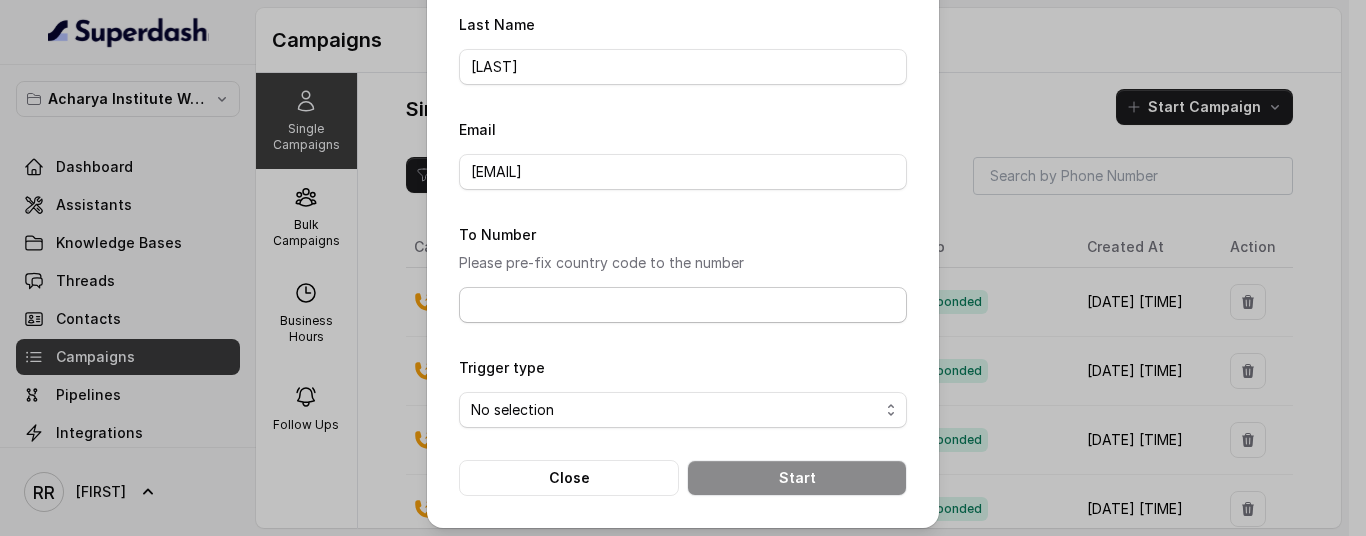 click on "To Number" at bounding box center (683, 305) 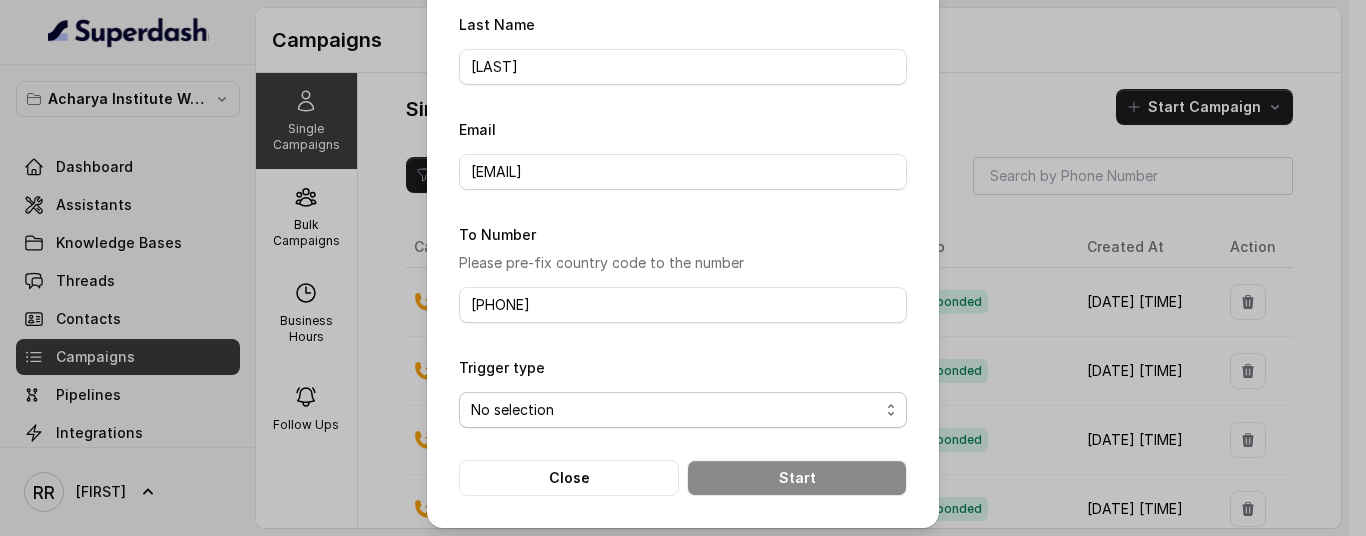 type on "[PHONE]" 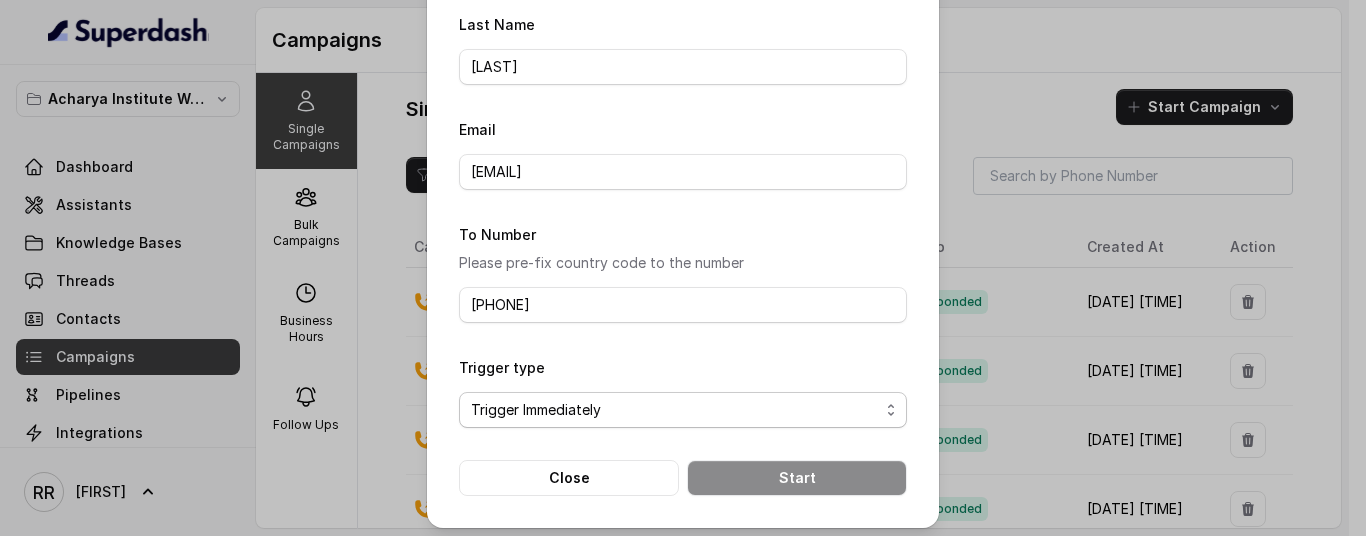 click on "No selection Trigger Immediately Trigger based on campaign configuration" at bounding box center (683, 410) 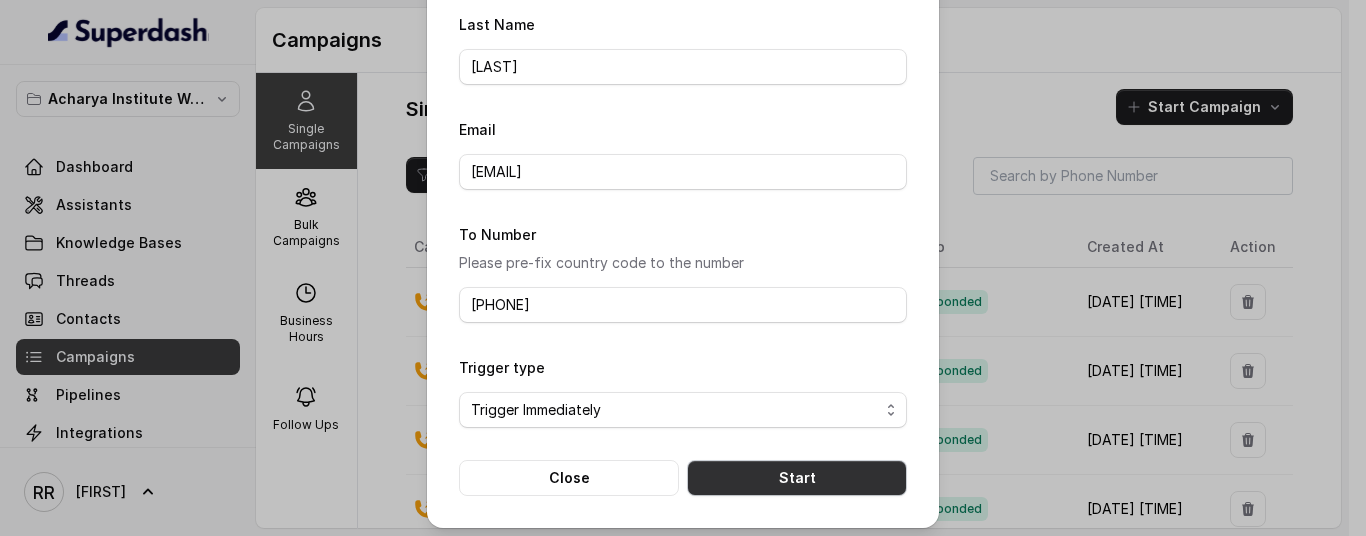 click on "Start" at bounding box center (797, 478) 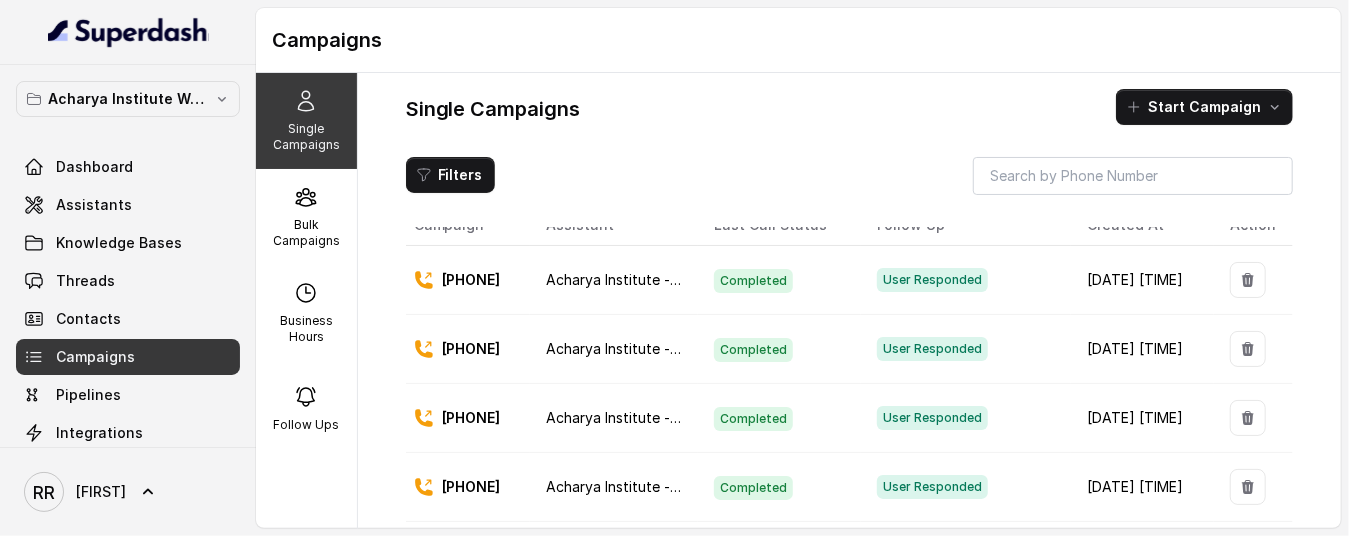 scroll, scrollTop: 32, scrollLeft: 0, axis: vertical 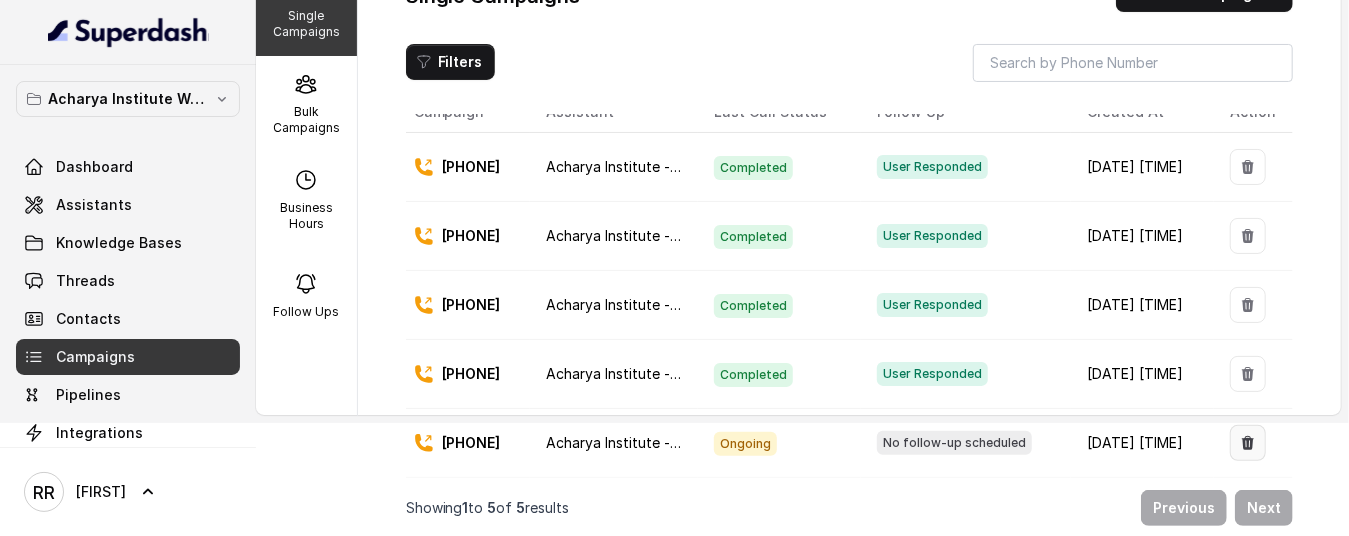 click at bounding box center [1248, 167] 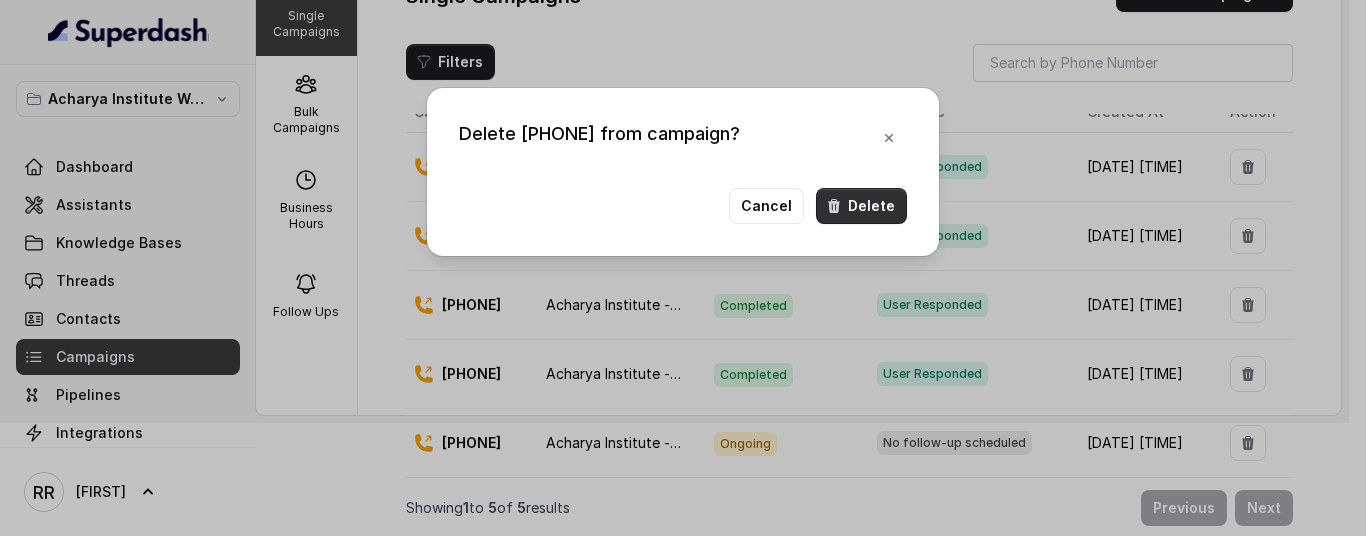 click on "Delete" at bounding box center (861, 206) 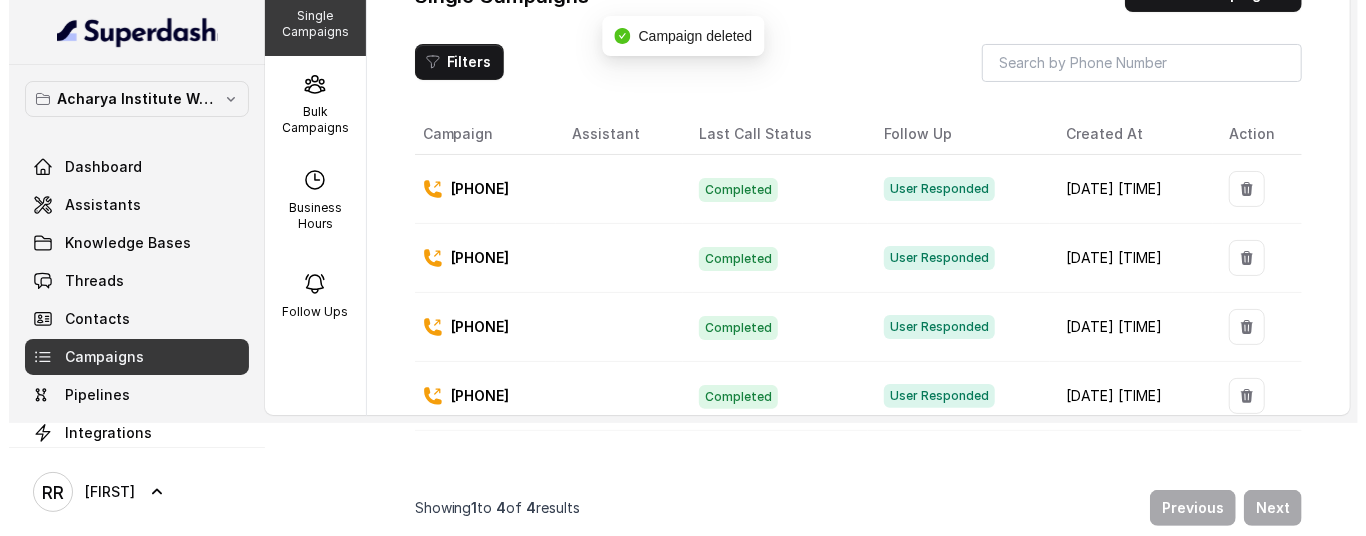 scroll, scrollTop: 0, scrollLeft: 0, axis: both 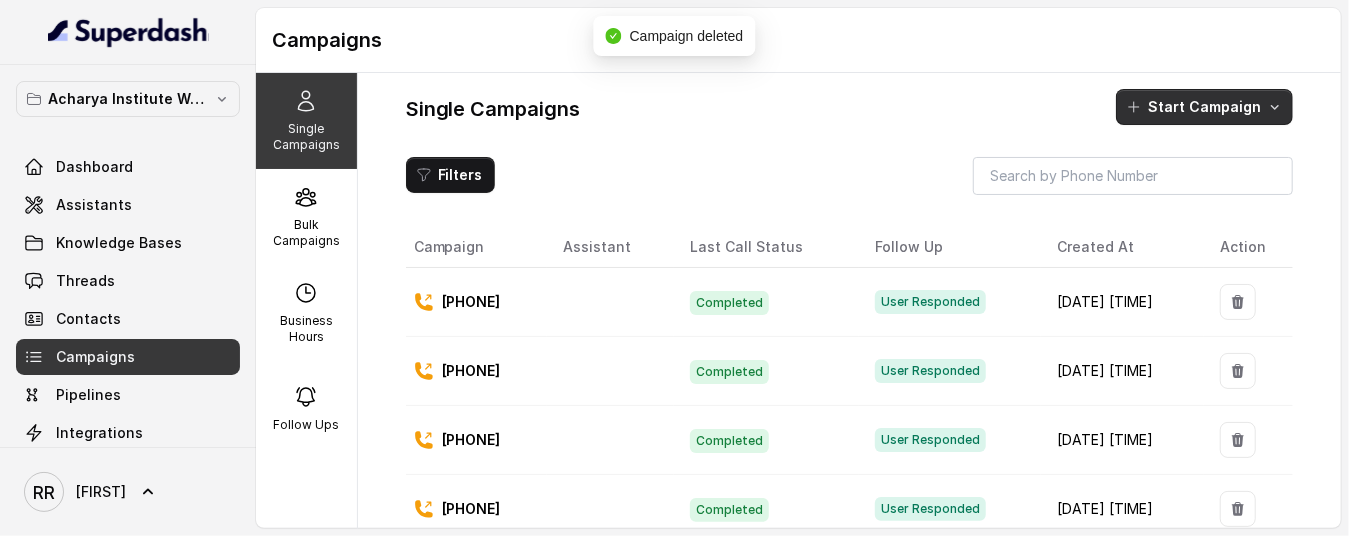 click on "Start Campaign" at bounding box center (1204, 107) 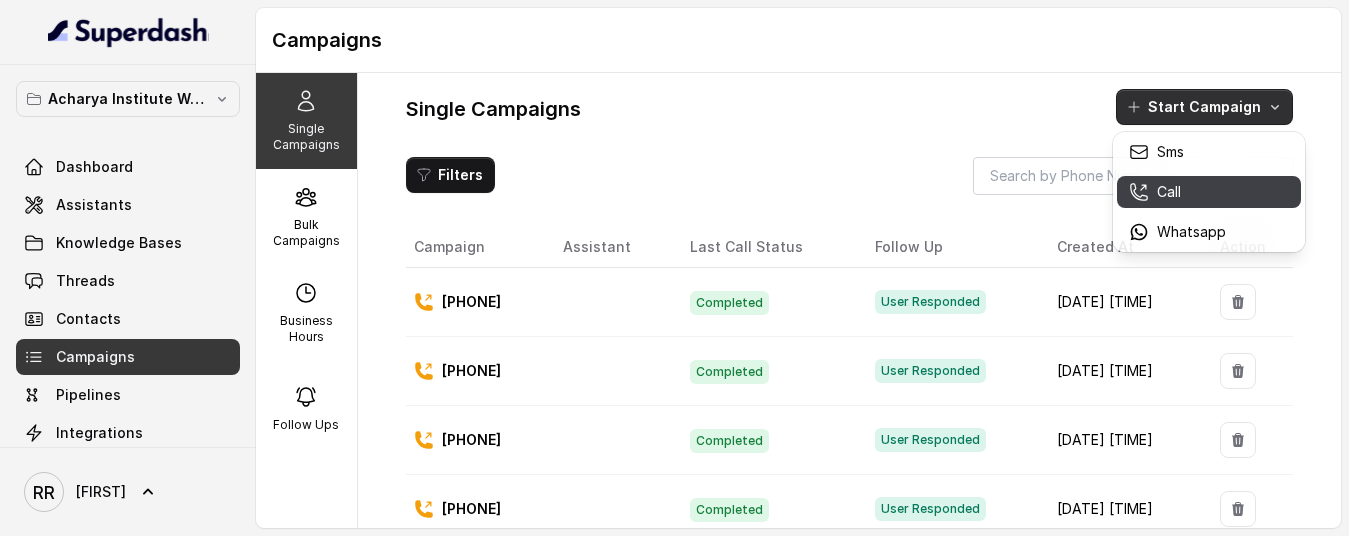 click on "Call" at bounding box center (1209, 192) 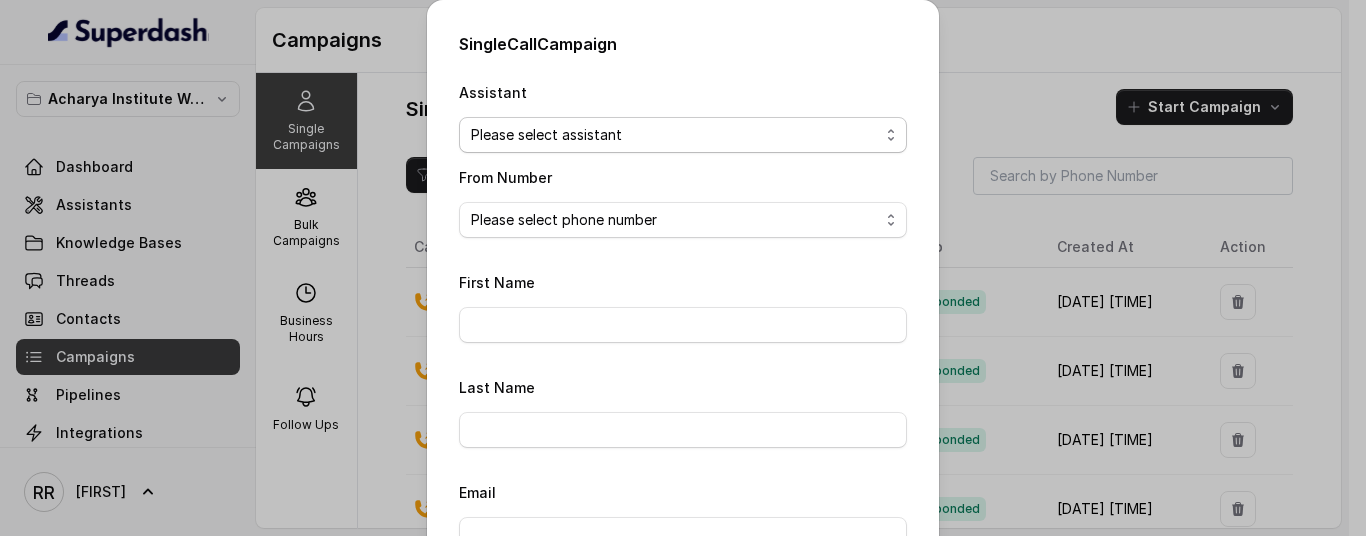 click on "Assistant Please select assistant Acharya Institute - Unpaid Application Fee Flow Acharya Institute - Pending Enrolment Flow From Number Please select phone number [PHONE] First Name [FIRST] Last Name [LAST] Email [EMAIL] To Number Please pre-fix country code to the number Trigger type No selection Trigger Immediately Trigger based on campaign configuration Close Start" at bounding box center [683, 135] 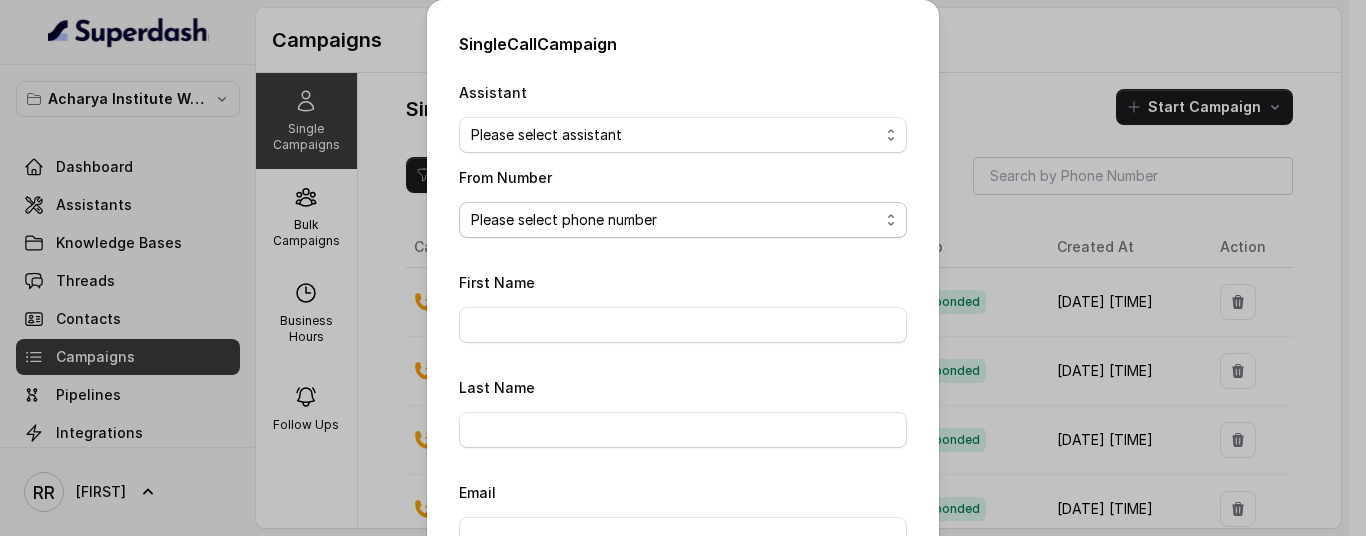 click on "Please select phone number [PHONE]" at bounding box center [683, 220] 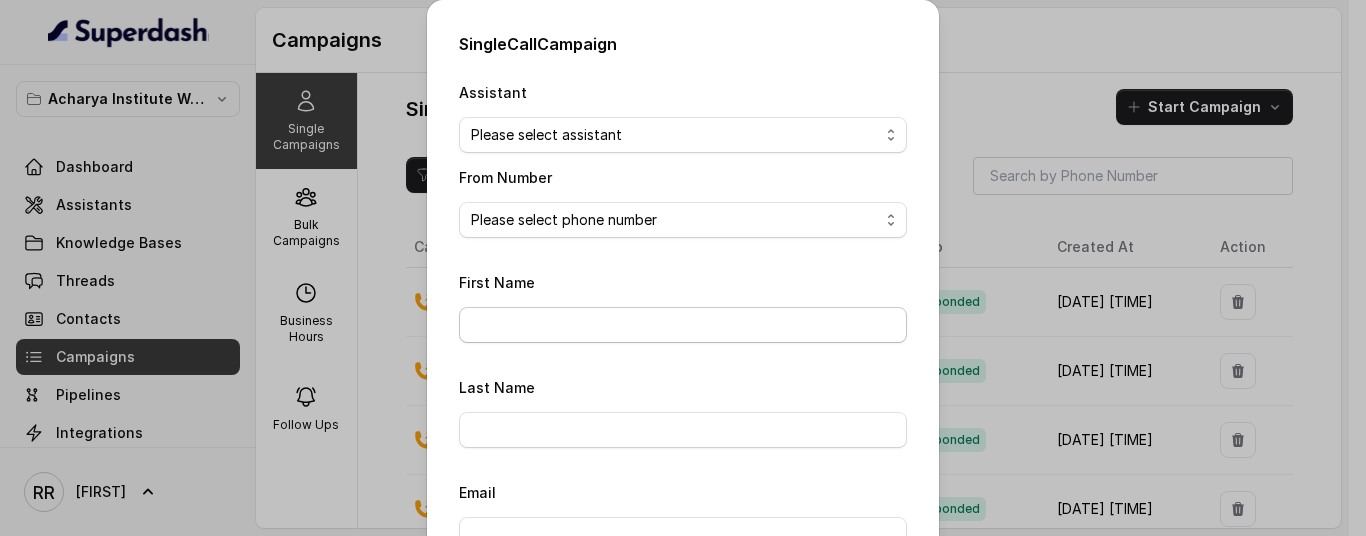 click on "First Name" at bounding box center (683, 325) 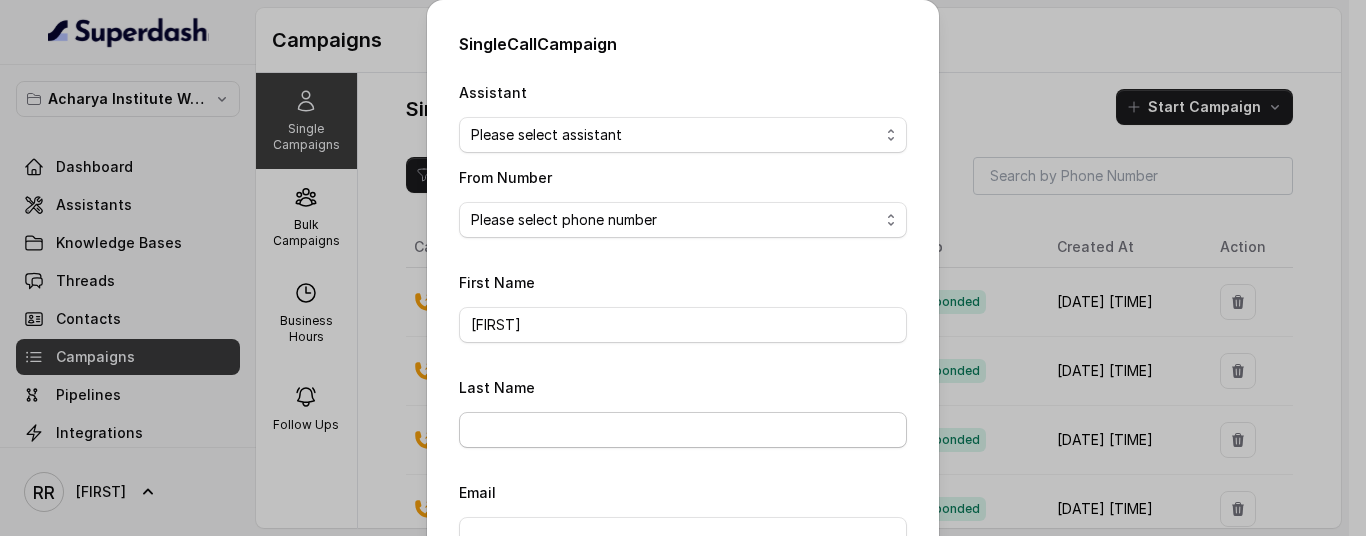 type on "[FIRST]" 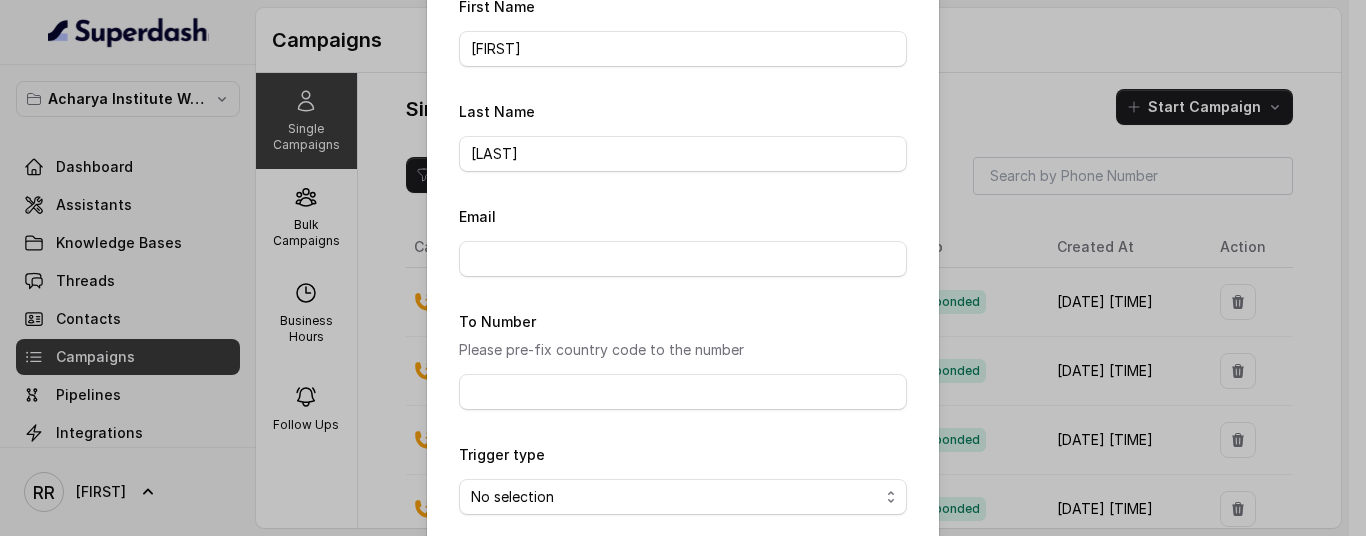 scroll, scrollTop: 288, scrollLeft: 0, axis: vertical 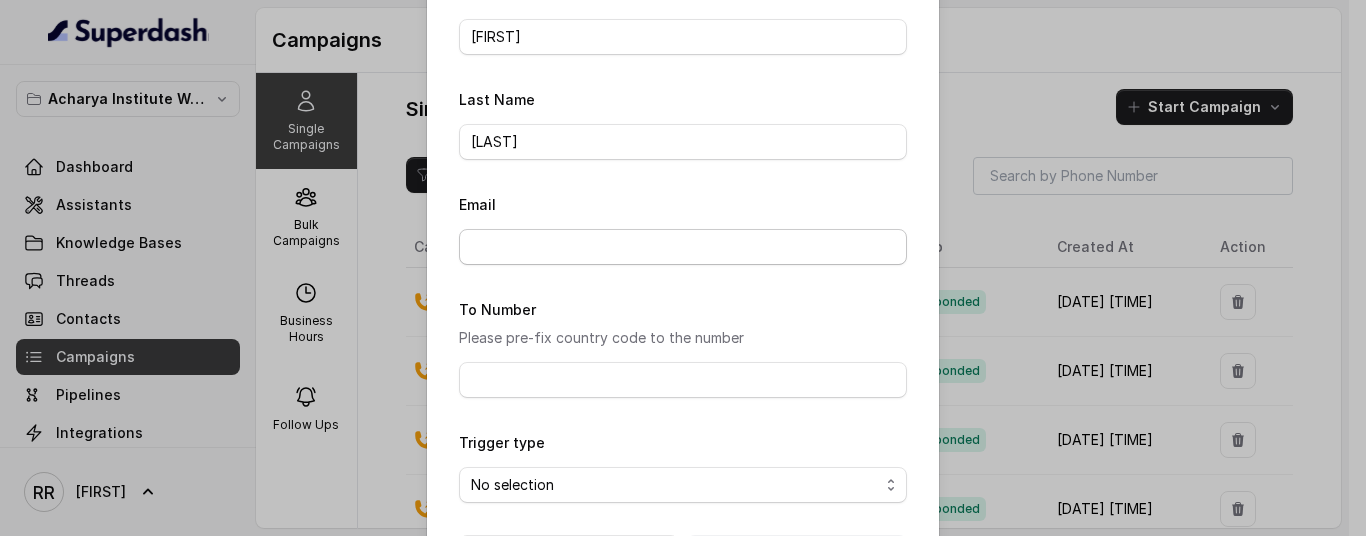 type on "[LAST]" 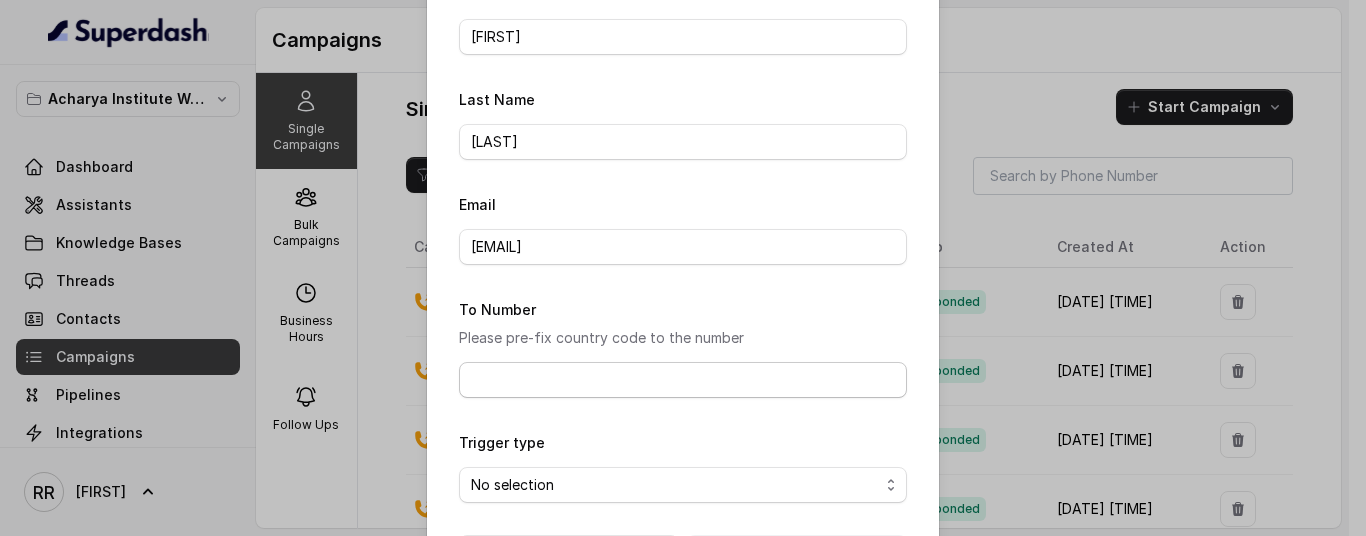 type on "[EMAIL]" 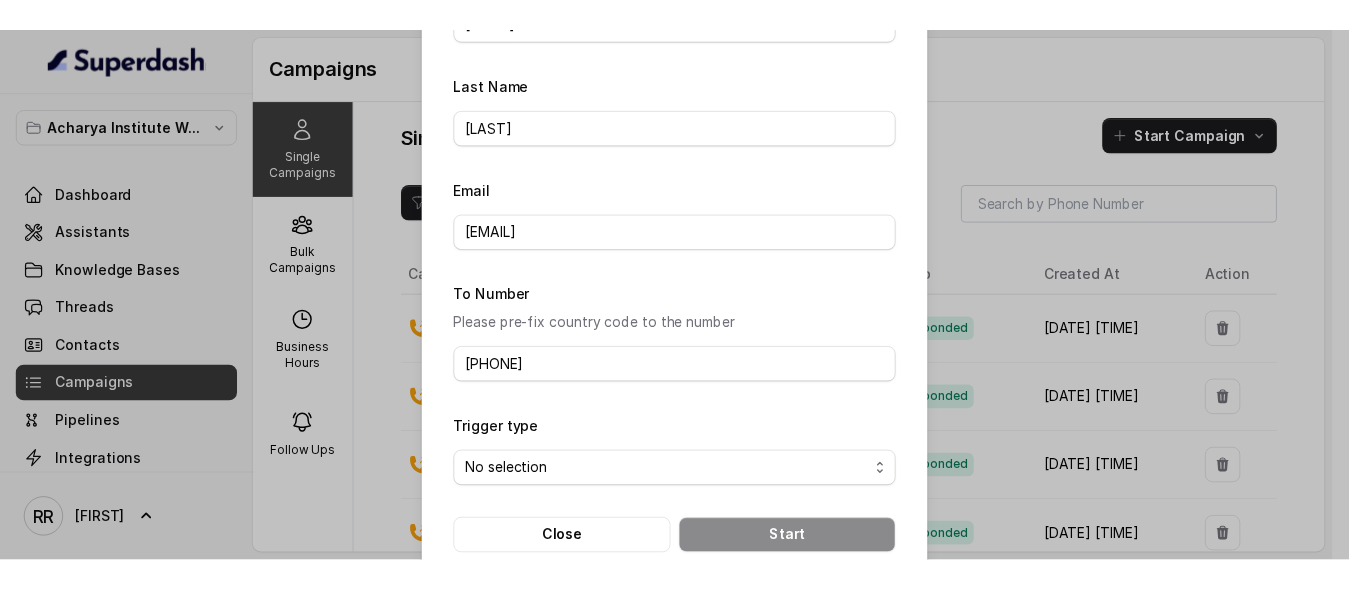 scroll, scrollTop: 363, scrollLeft: 0, axis: vertical 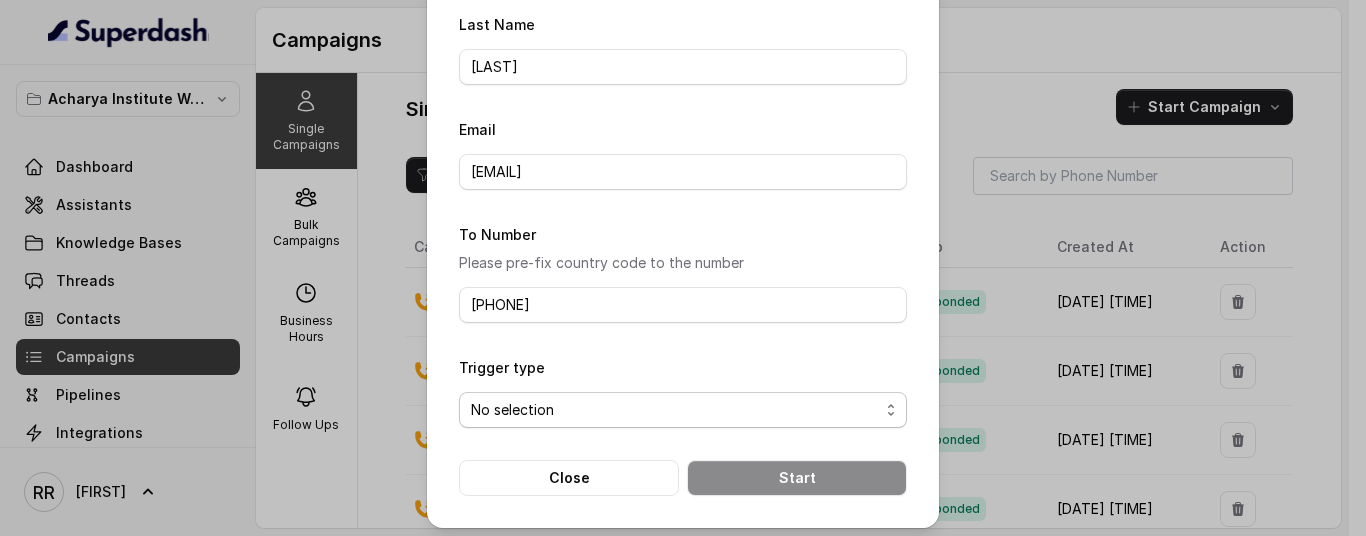 type on "[PHONE]" 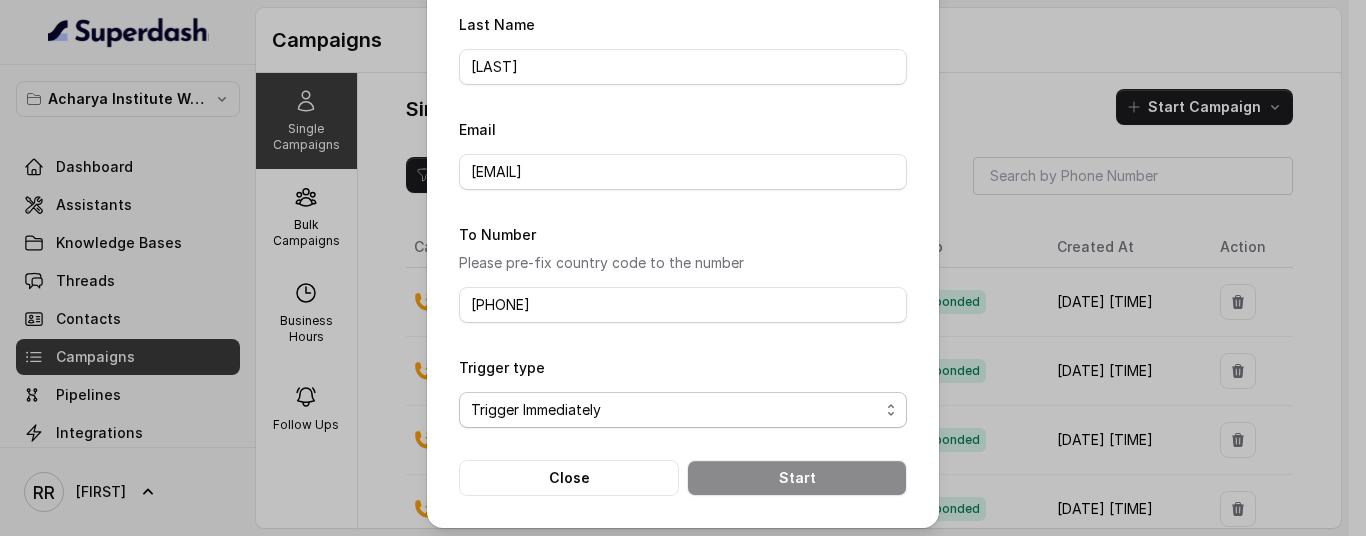 click on "No selection Trigger Immediately Trigger based on campaign configuration" at bounding box center [683, 410] 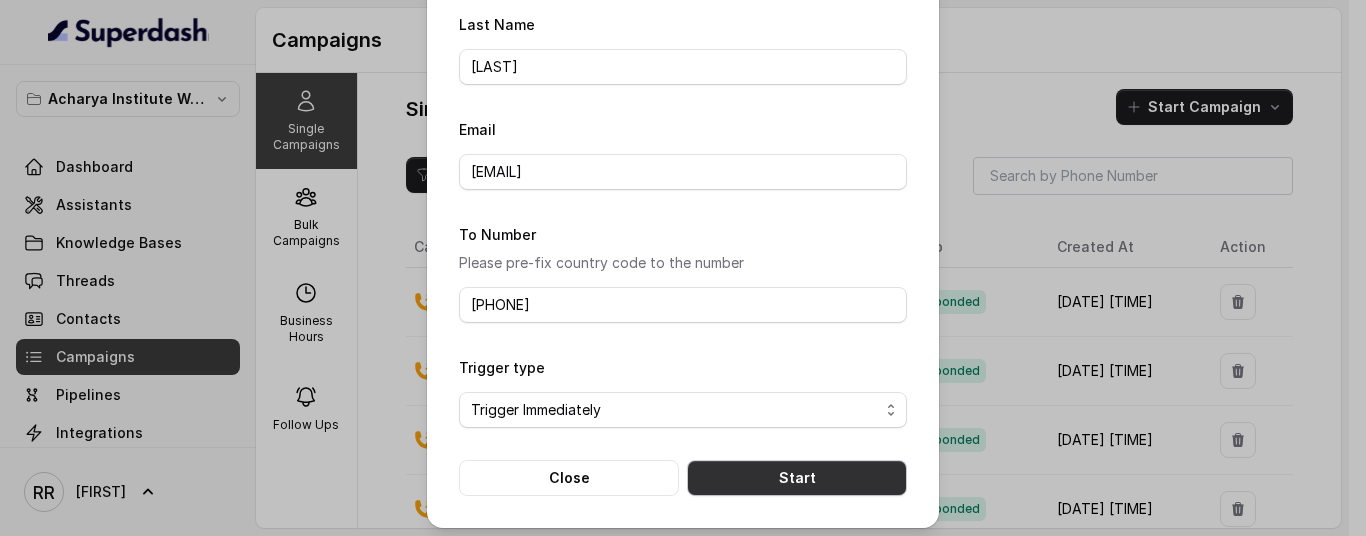 click on "Start" at bounding box center [797, 478] 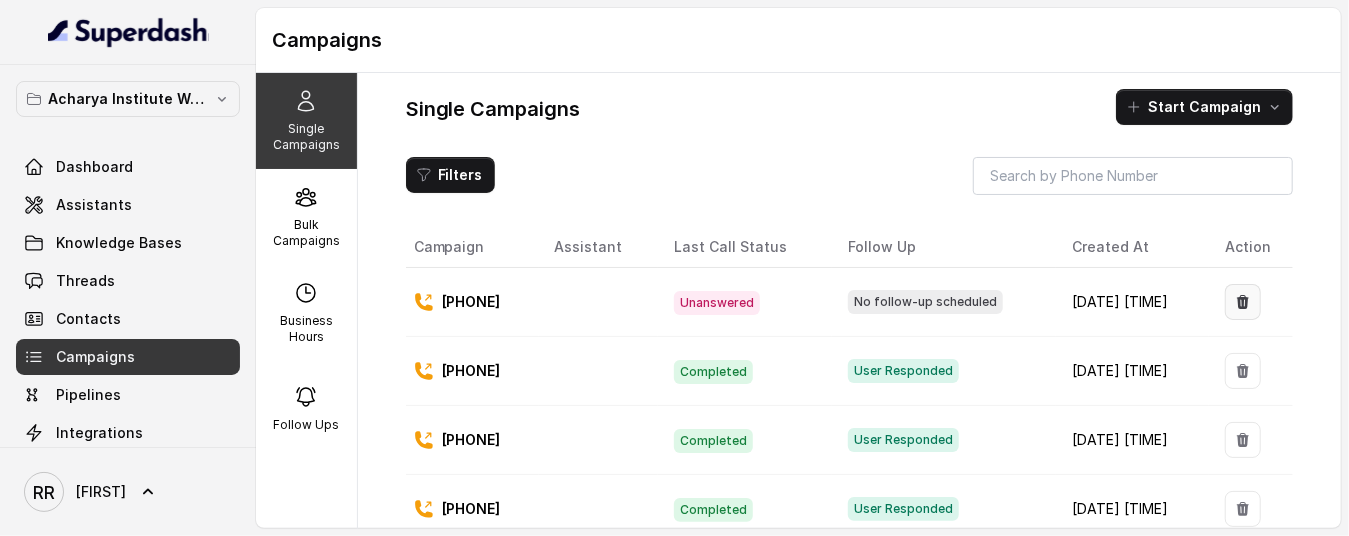click at bounding box center [1243, 302] 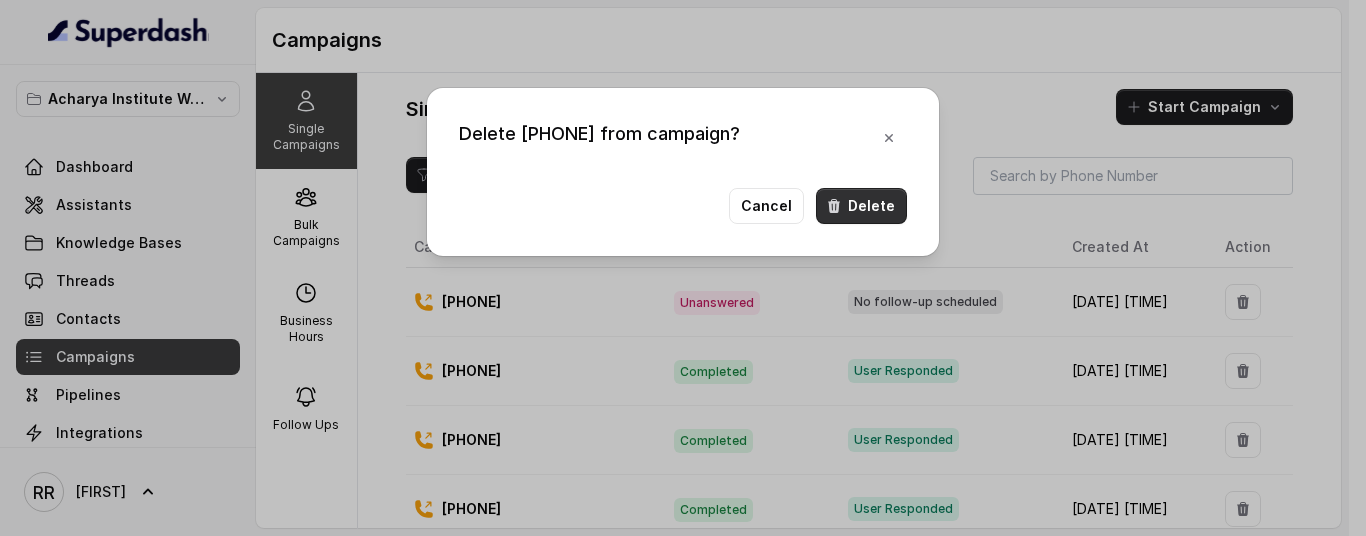 click at bounding box center [834, 206] 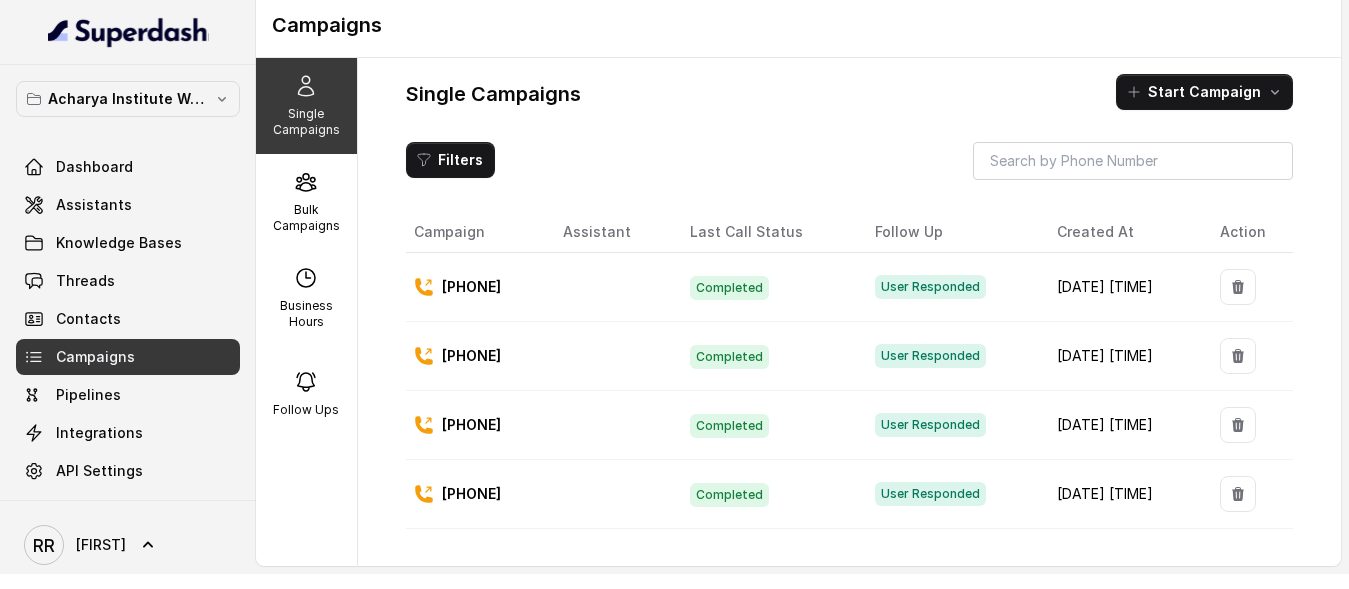 scroll, scrollTop: 0, scrollLeft: 0, axis: both 